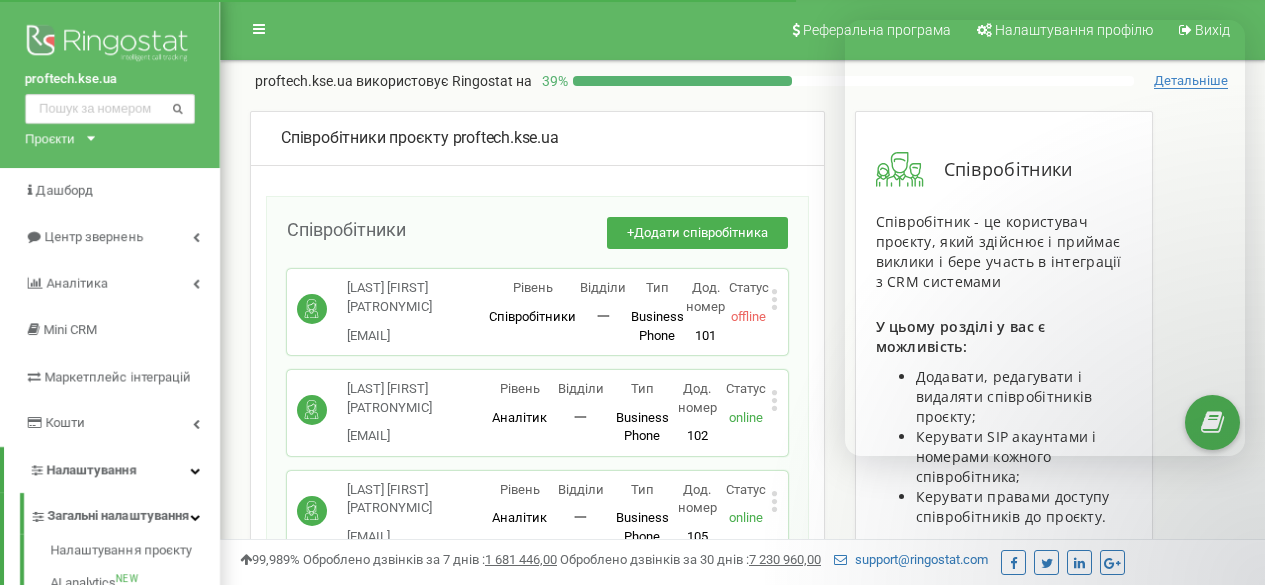 scroll, scrollTop: 0, scrollLeft: 0, axis: both 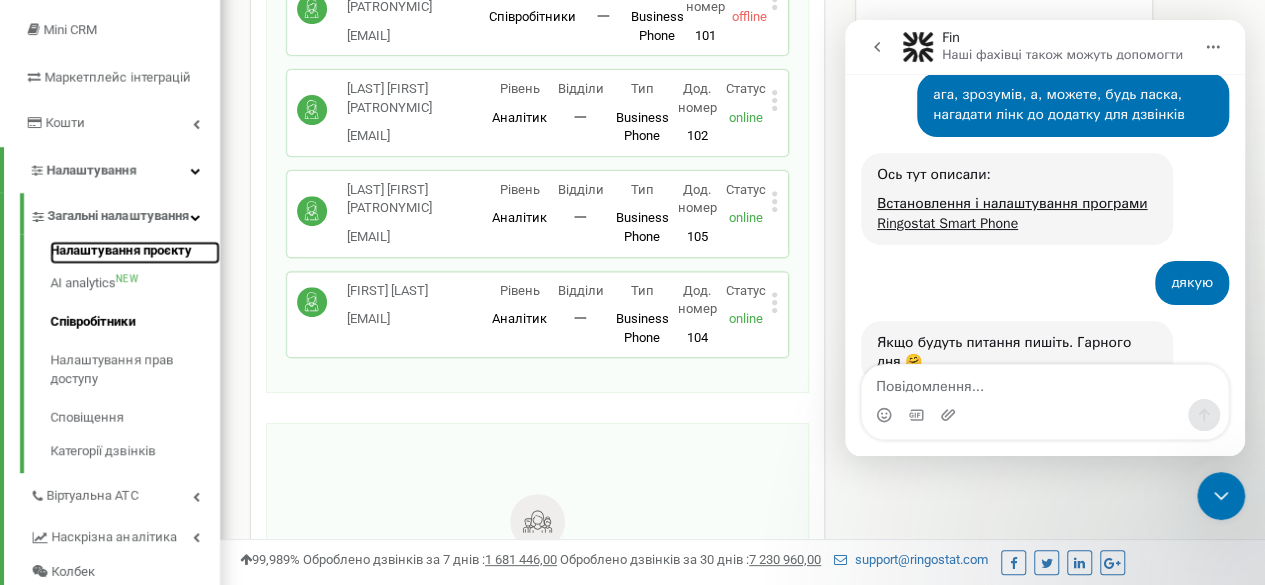 click on "Налаштування проєкту" at bounding box center (135, 253) 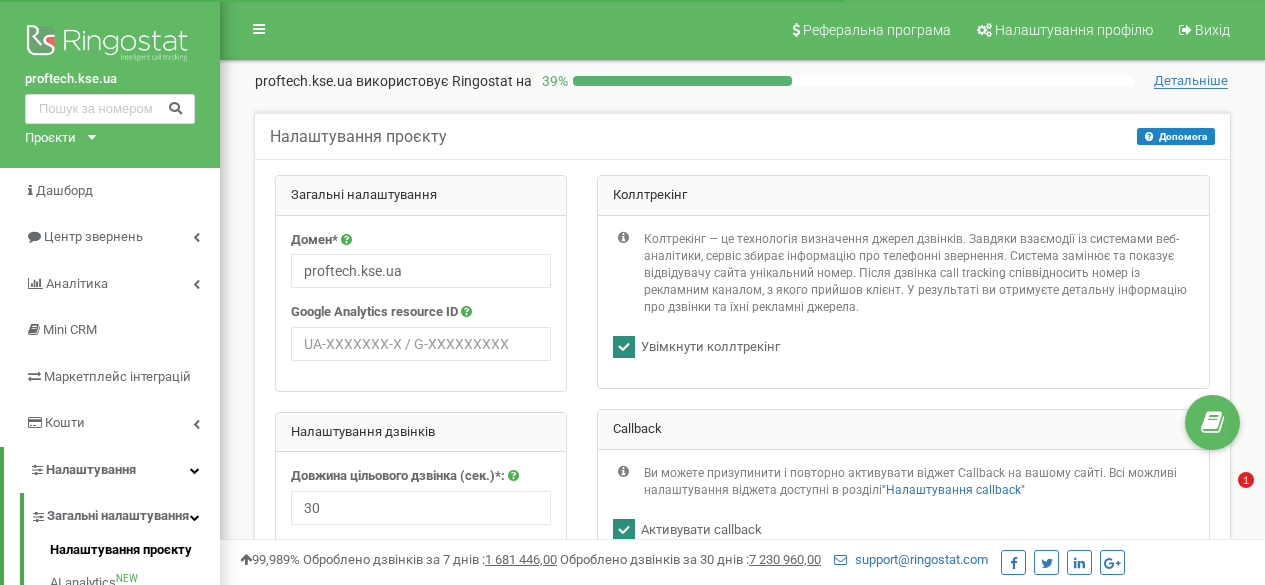 scroll, scrollTop: 0, scrollLeft: 0, axis: both 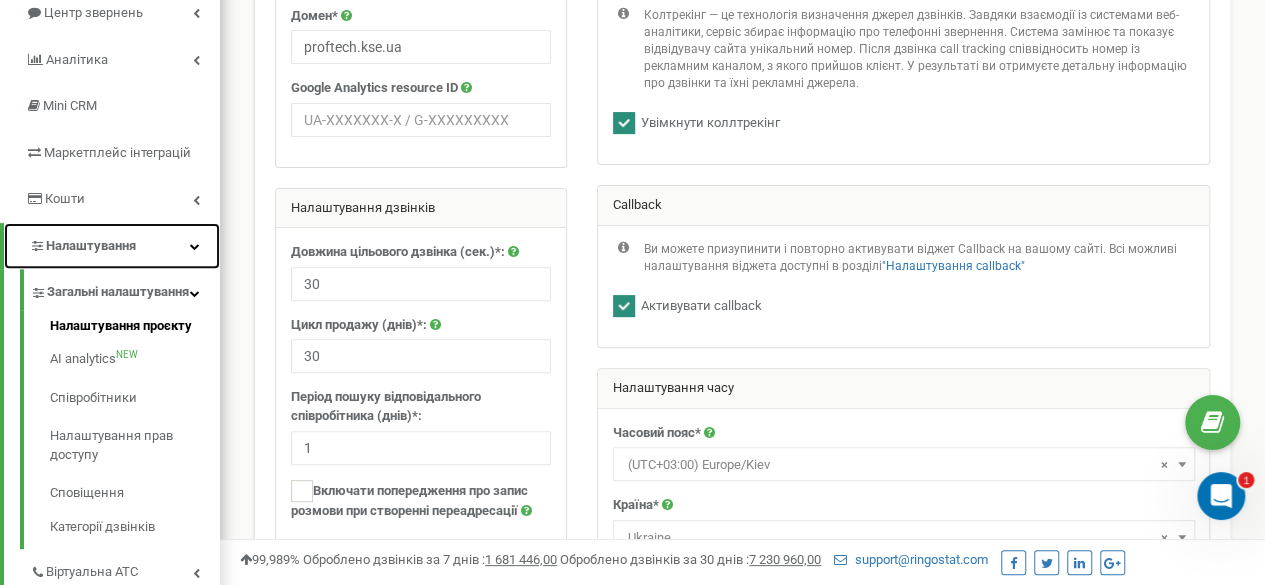click on "Налаштування" at bounding box center (112, 246) 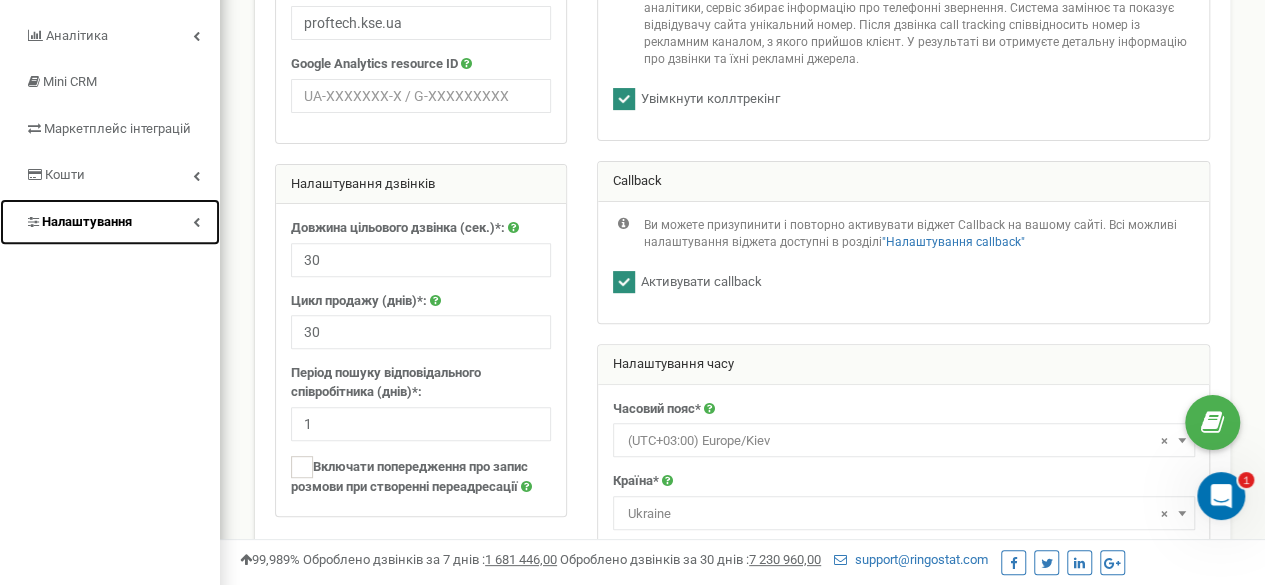 scroll, scrollTop: 250, scrollLeft: 0, axis: vertical 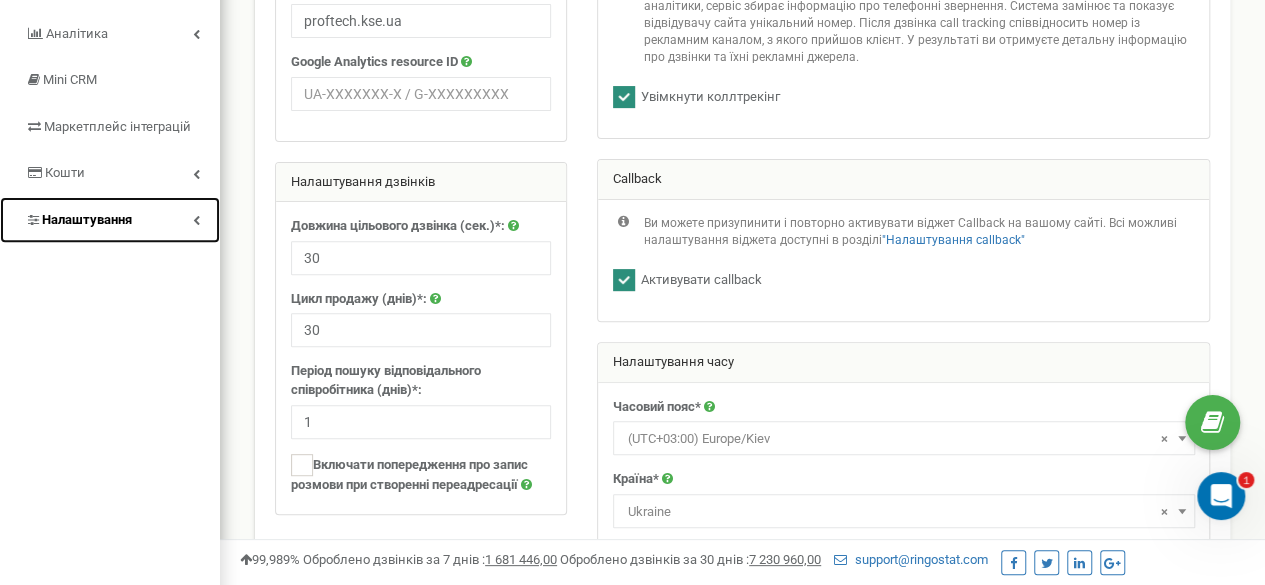 click on "Налаштування" at bounding box center (110, 220) 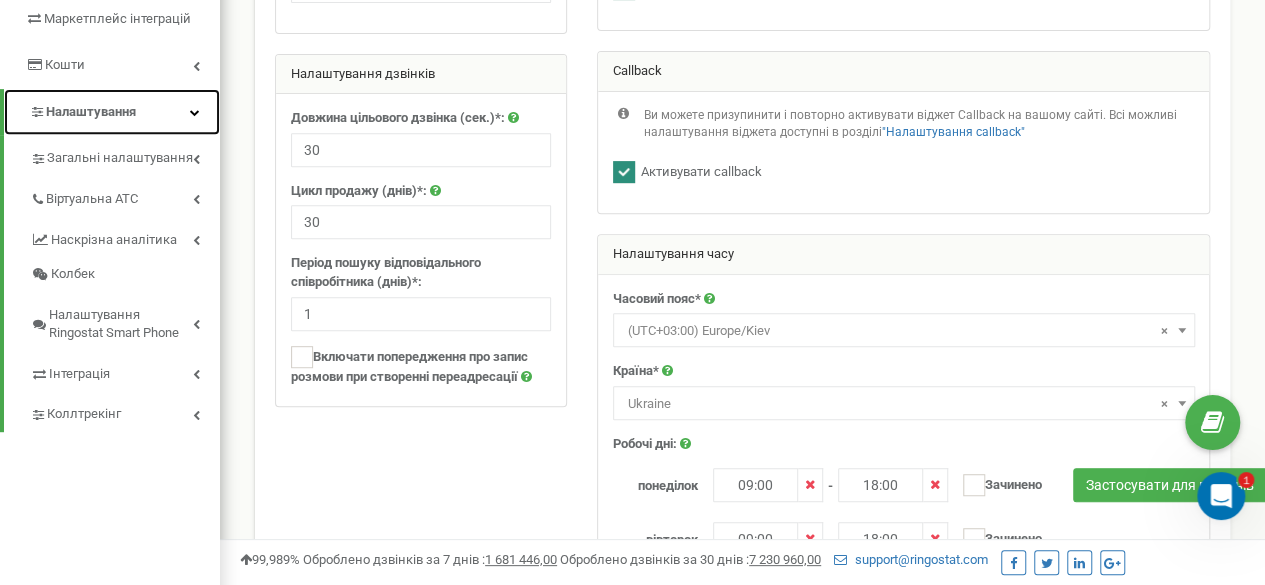 scroll, scrollTop: 362, scrollLeft: 0, axis: vertical 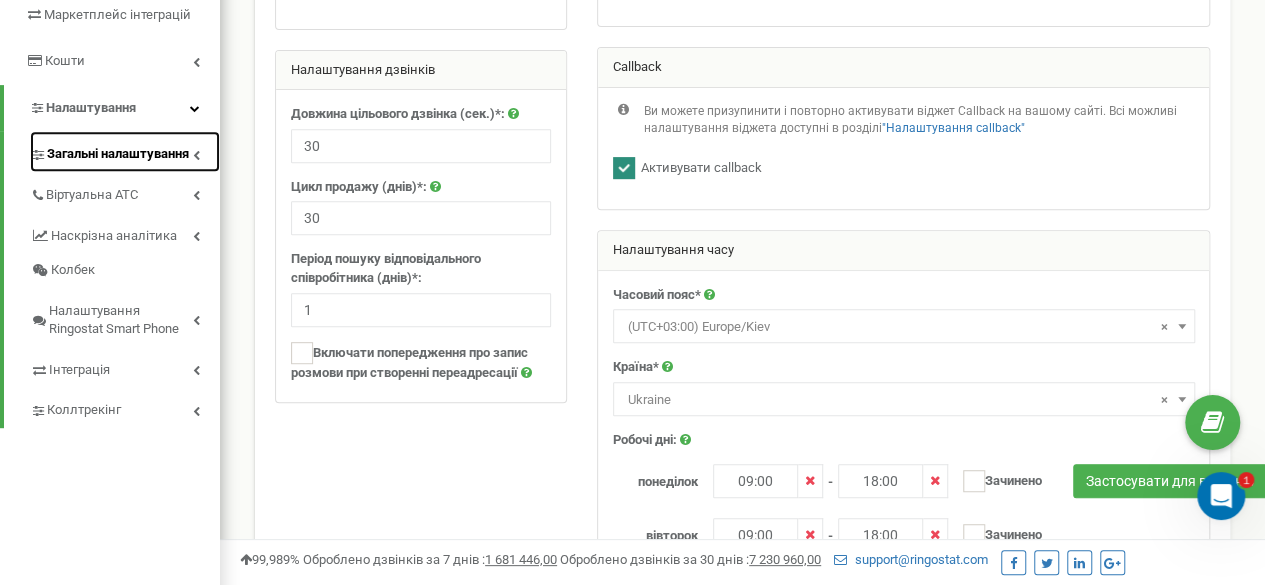 click at bounding box center (196, 155) 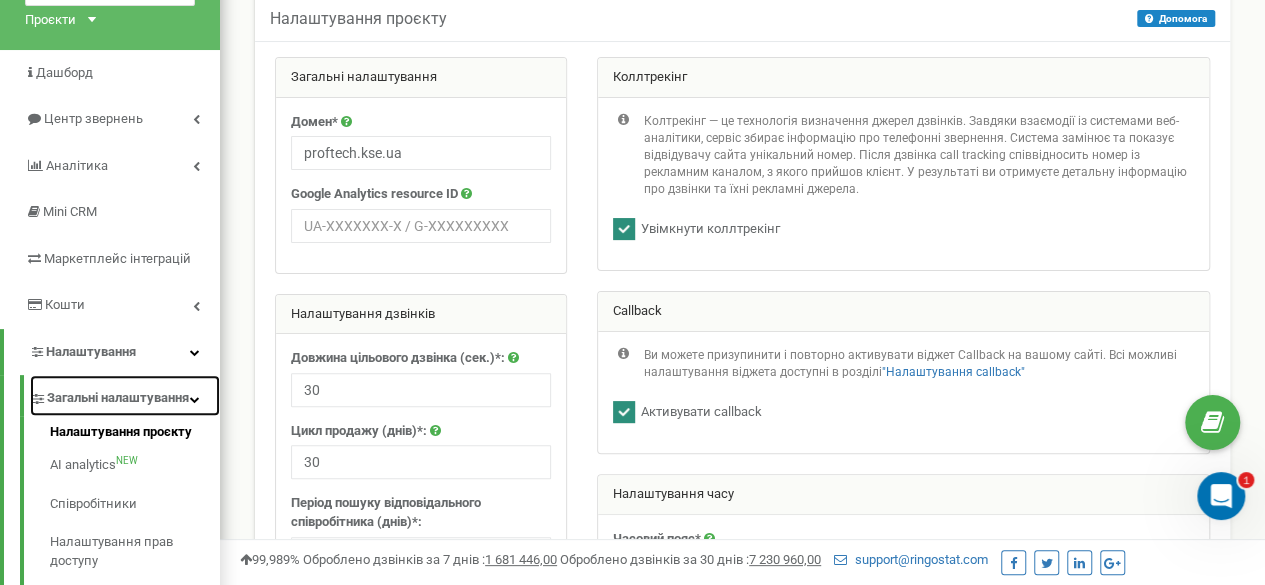 scroll, scrollTop: 118, scrollLeft: 0, axis: vertical 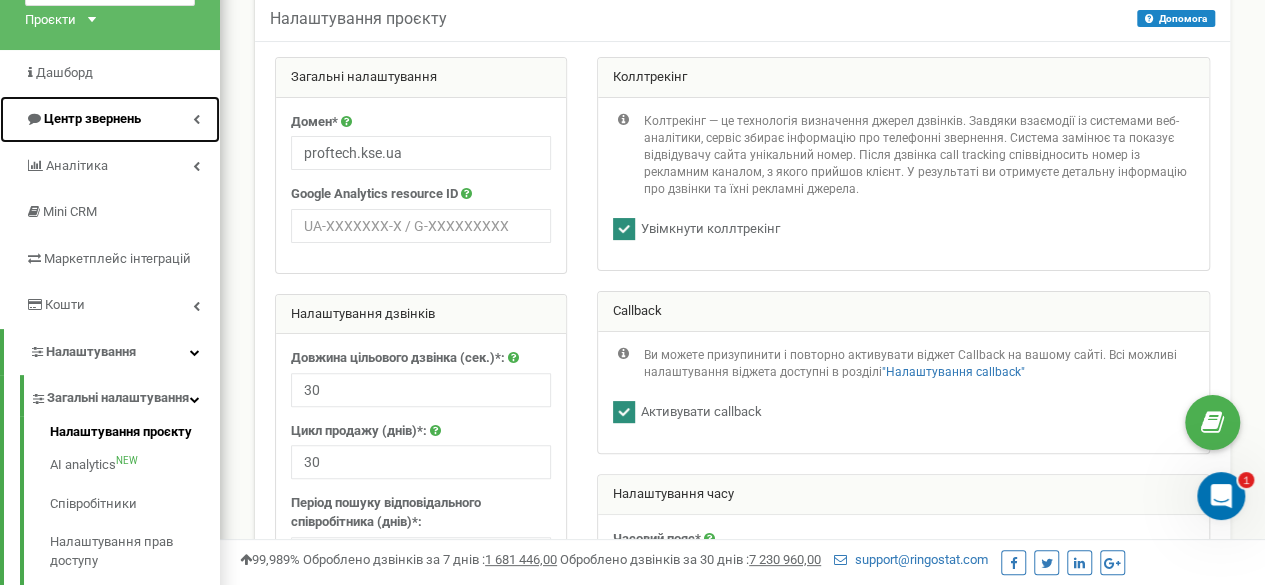 click on "Центр звернень" at bounding box center [110, 119] 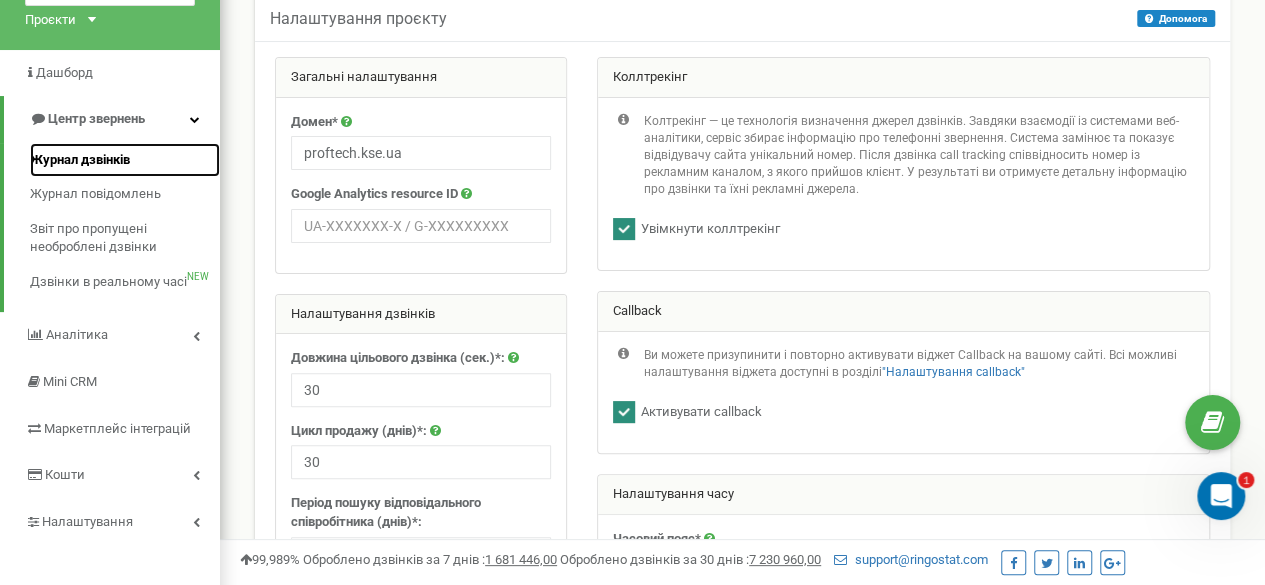 click on "Журнал дзвінків" at bounding box center [80, 160] 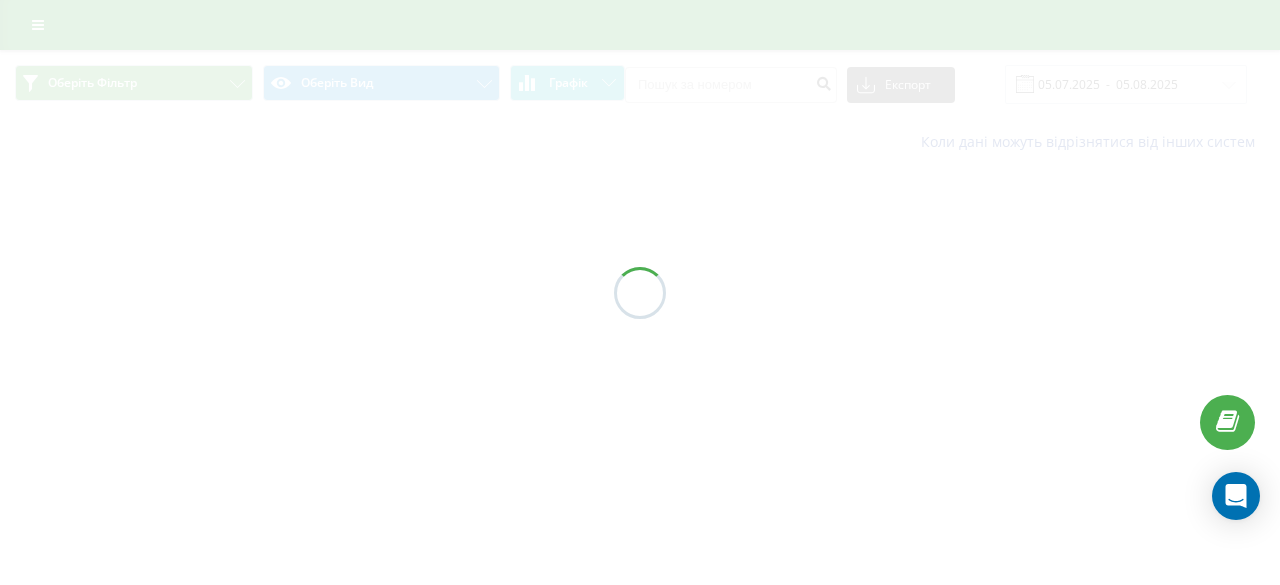 scroll, scrollTop: 0, scrollLeft: 0, axis: both 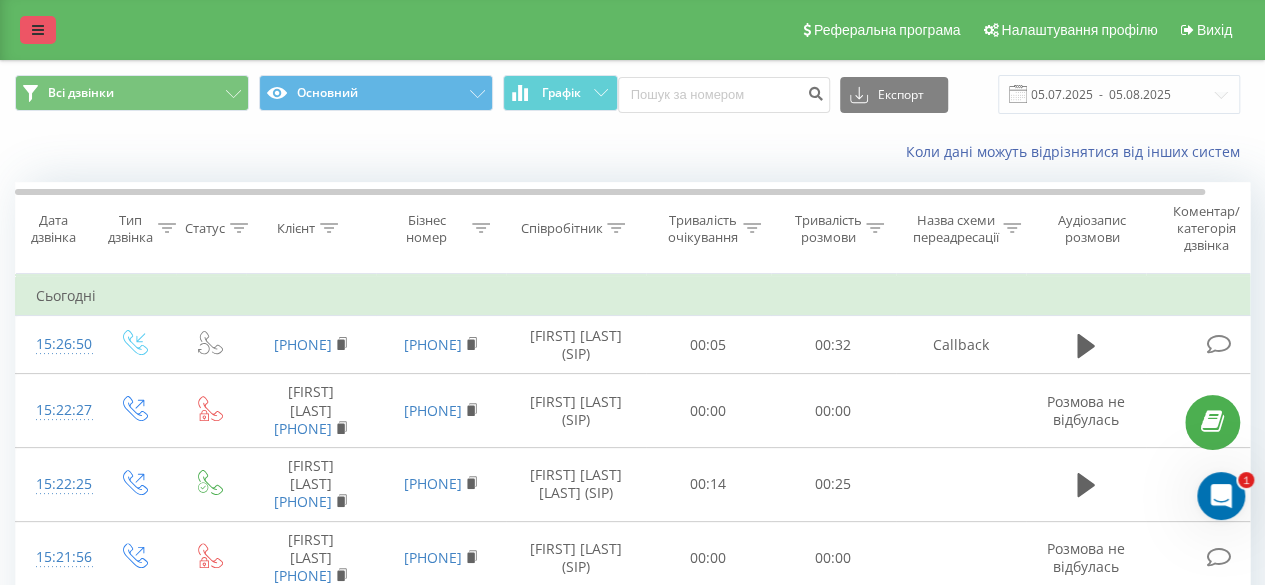 click at bounding box center (38, 30) 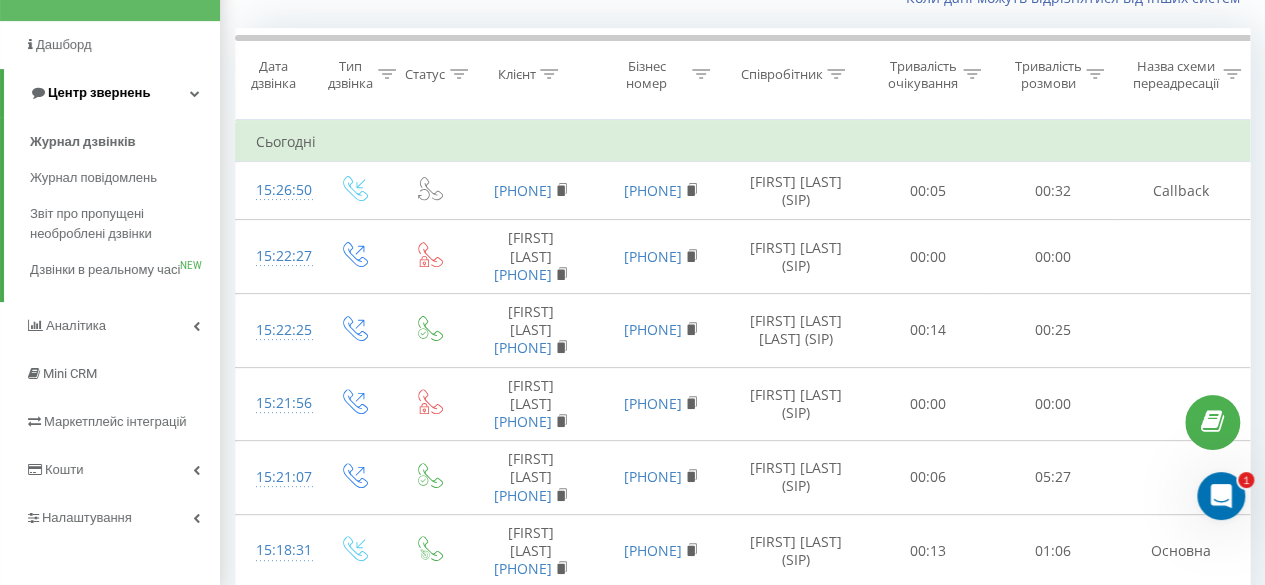 scroll, scrollTop: 242, scrollLeft: 0, axis: vertical 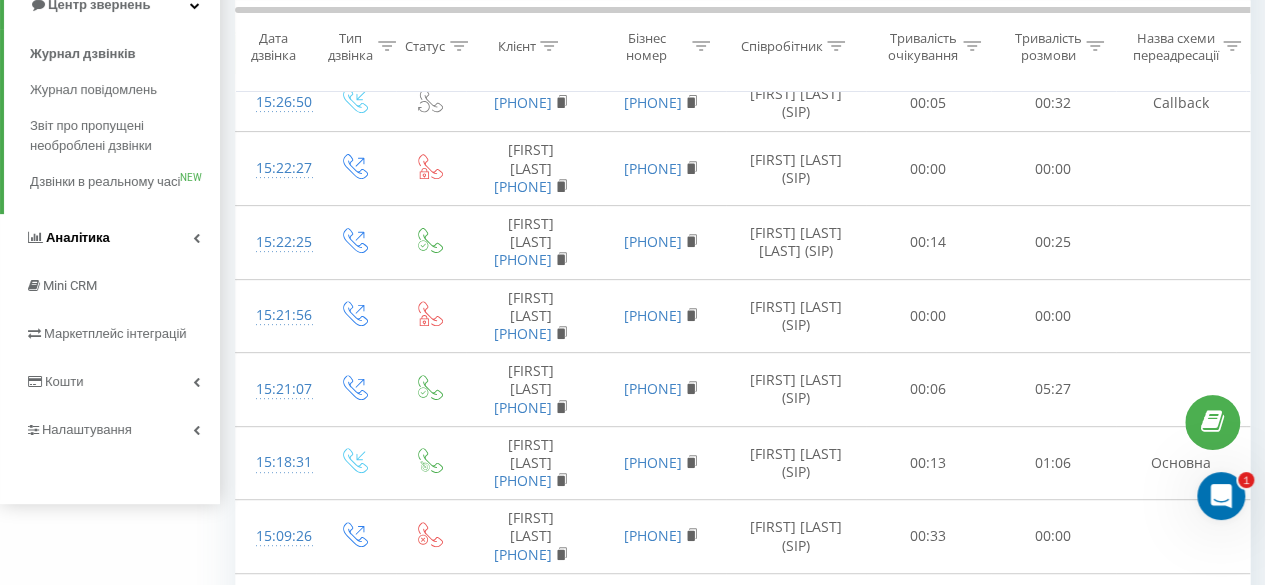 click at bounding box center [196, 238] 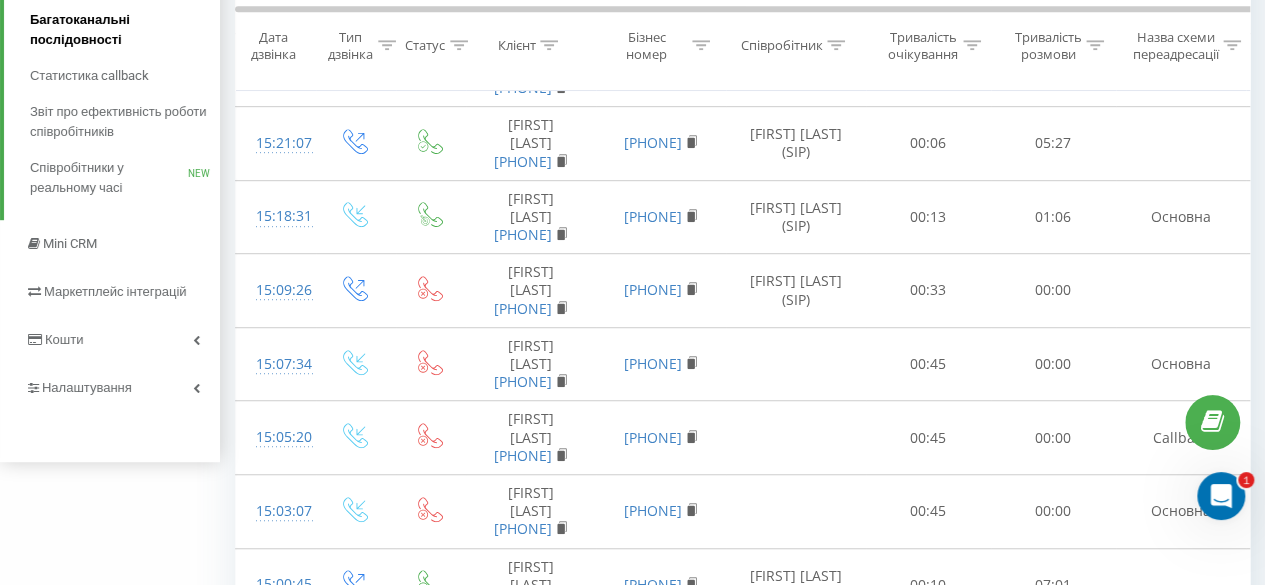 scroll, scrollTop: 525, scrollLeft: 0, axis: vertical 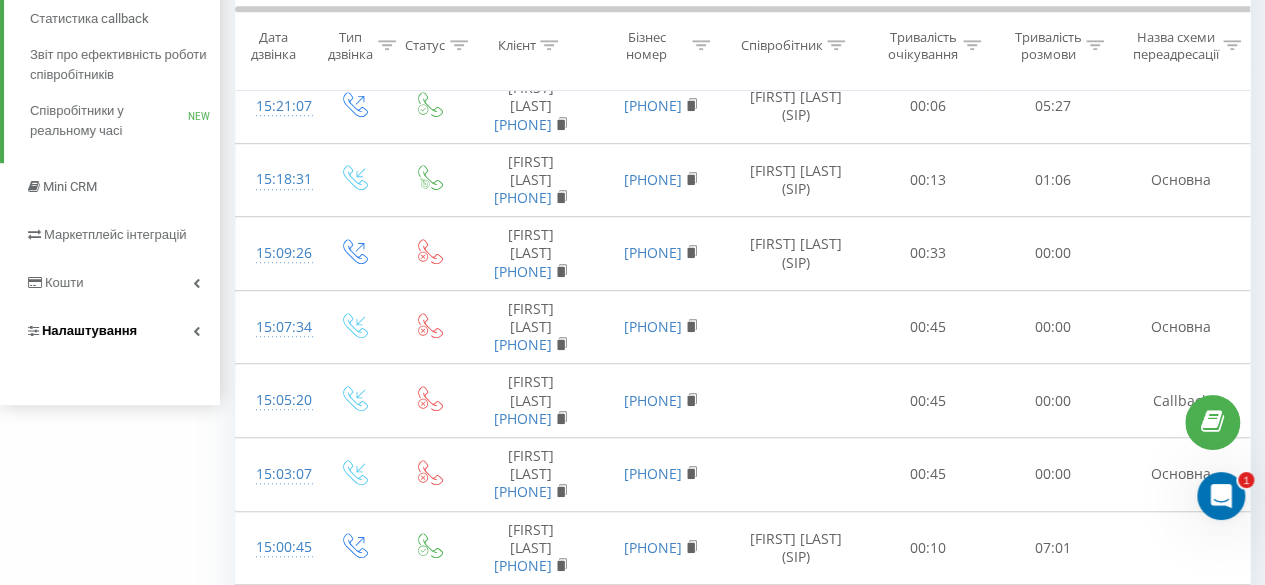 click on "Налаштування" at bounding box center (110, 331) 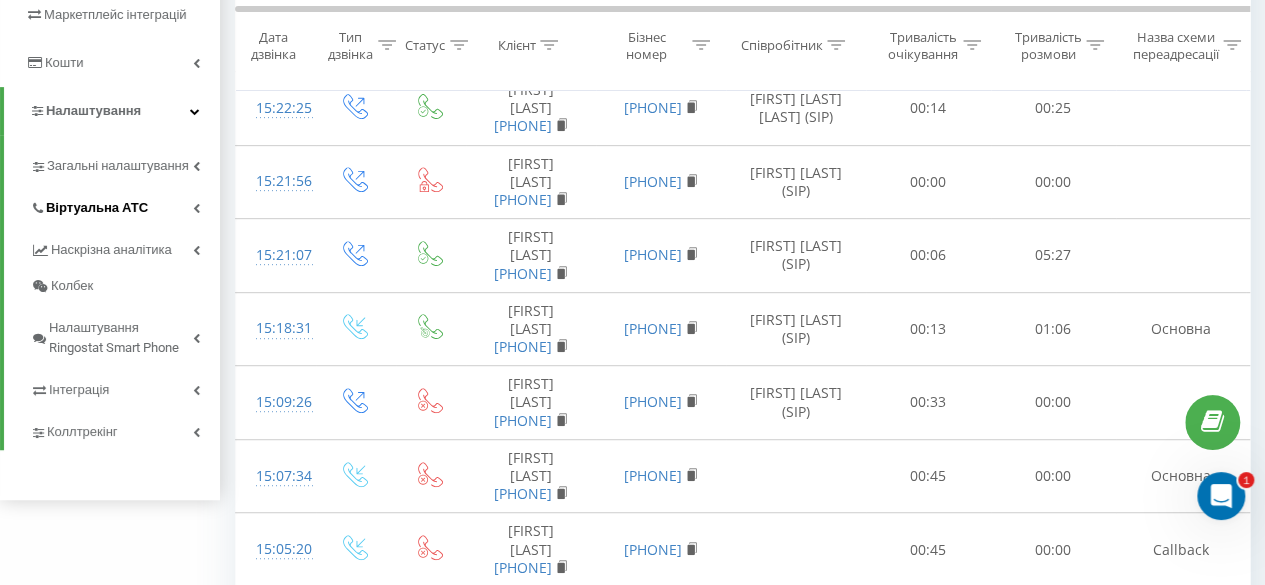 scroll, scrollTop: 377, scrollLeft: 0, axis: vertical 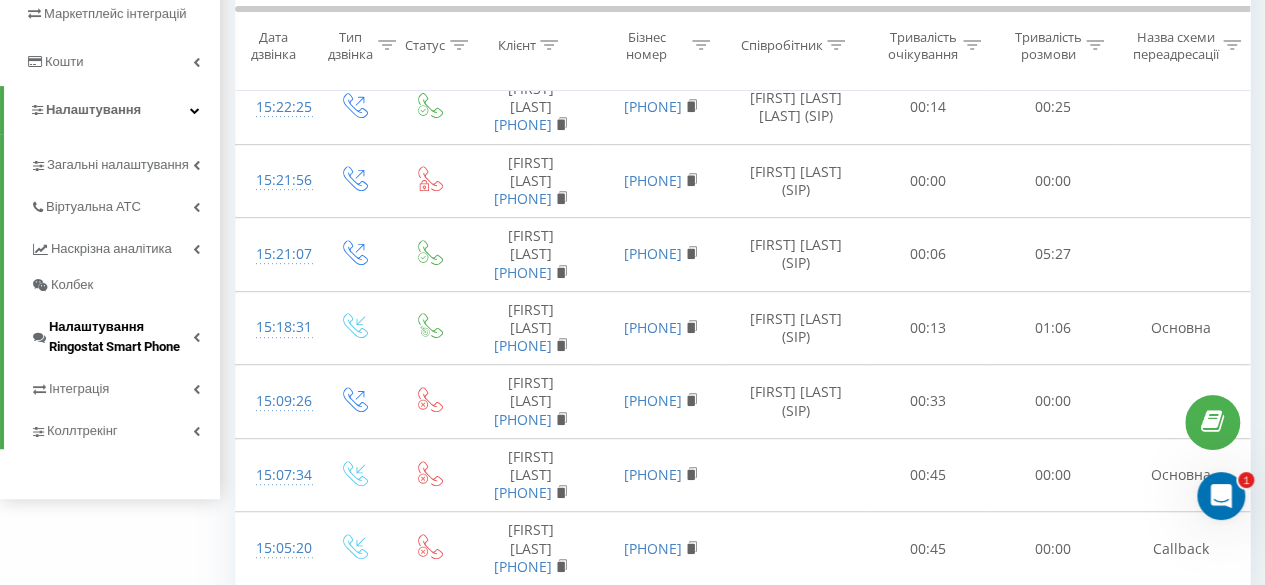 click at bounding box center [196, 337] 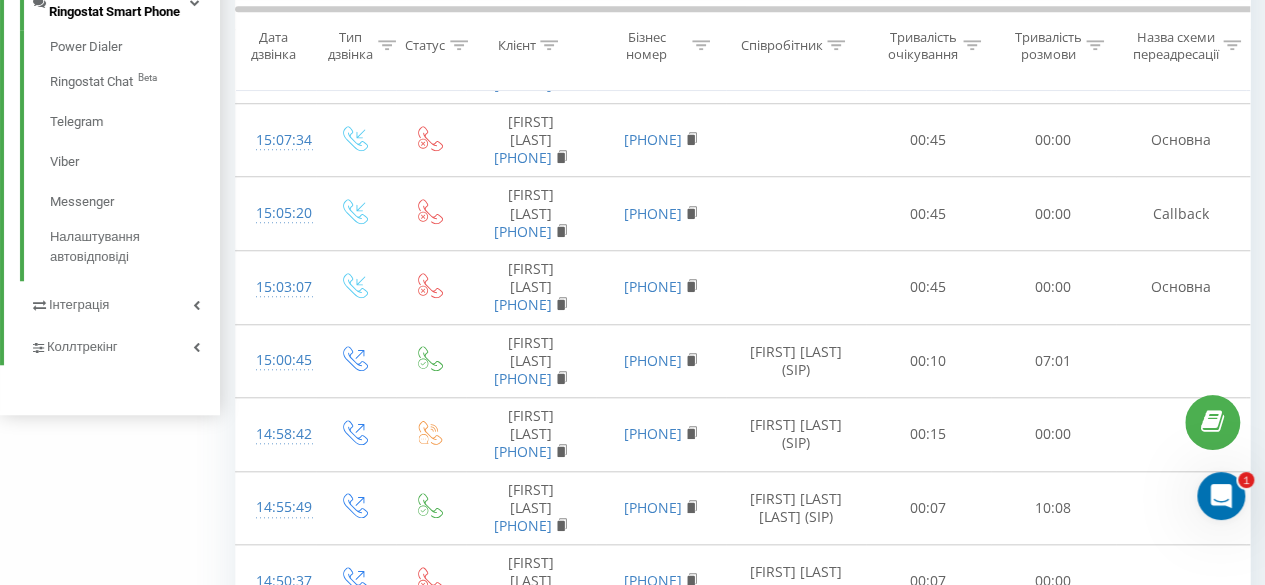 scroll, scrollTop: 713, scrollLeft: 0, axis: vertical 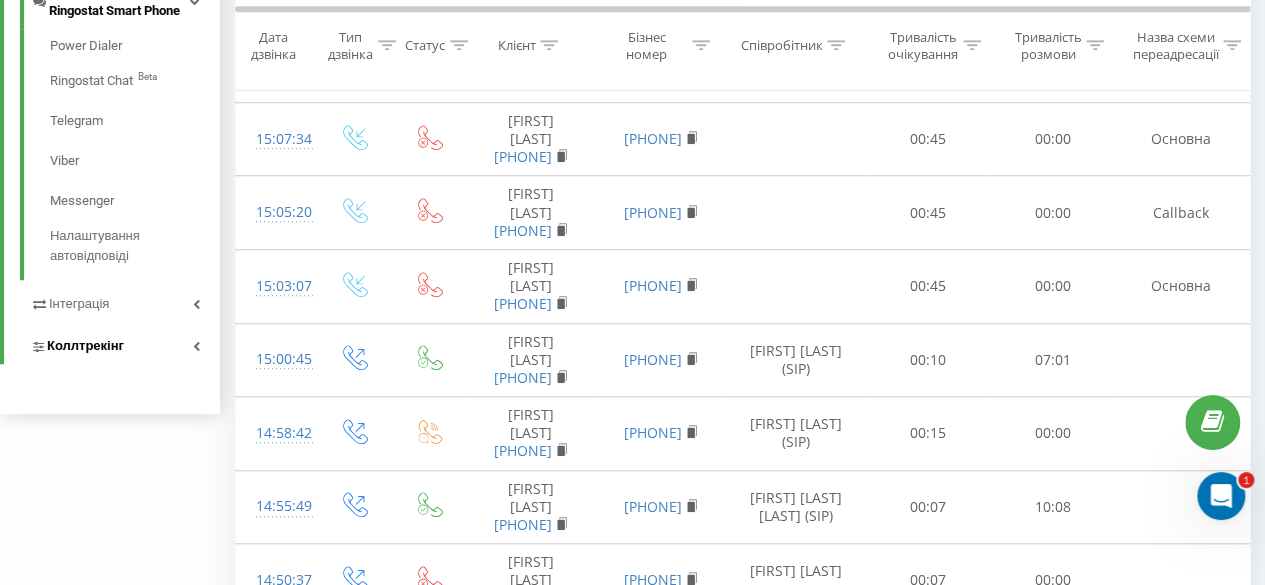 click at bounding box center [196, 346] 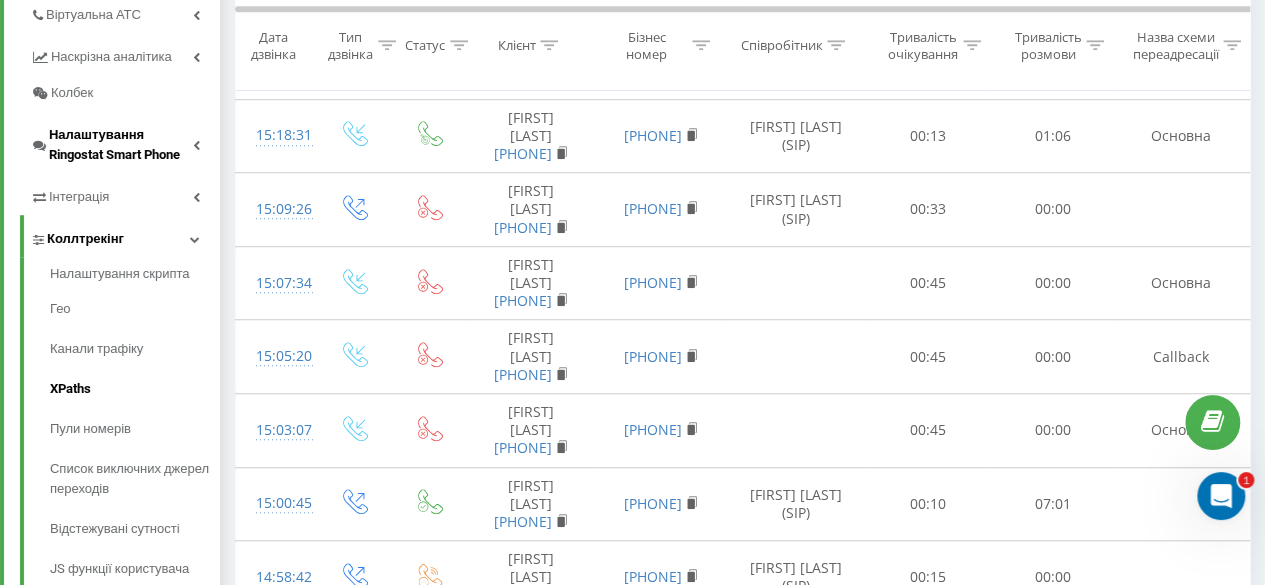 scroll, scrollTop: 568, scrollLeft: 0, axis: vertical 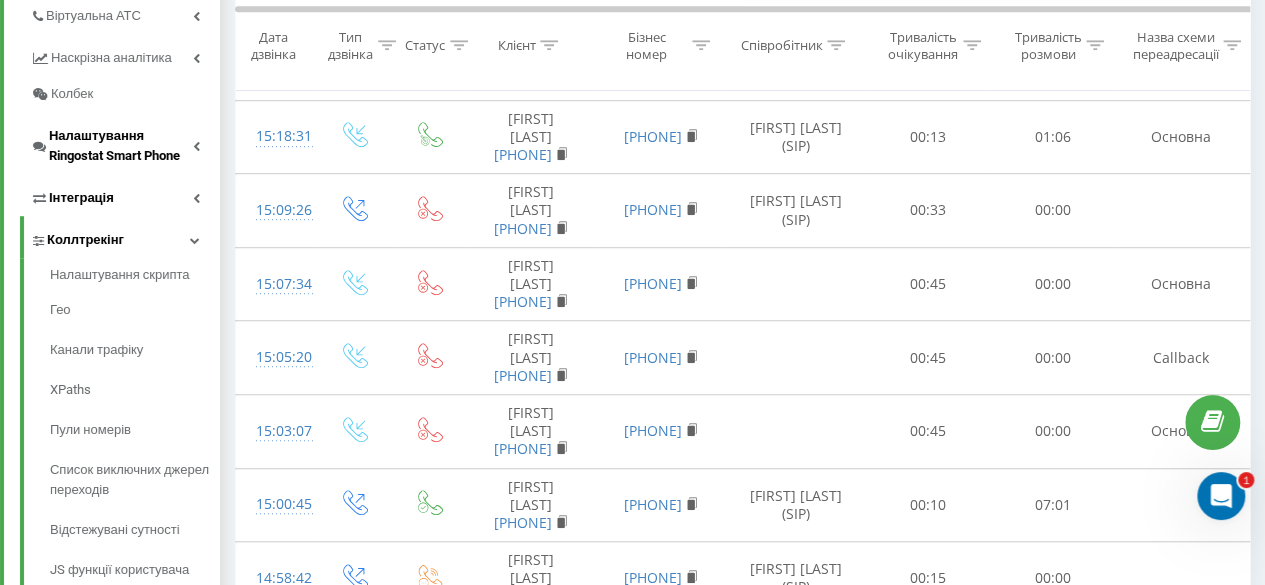 click at bounding box center (196, 198) 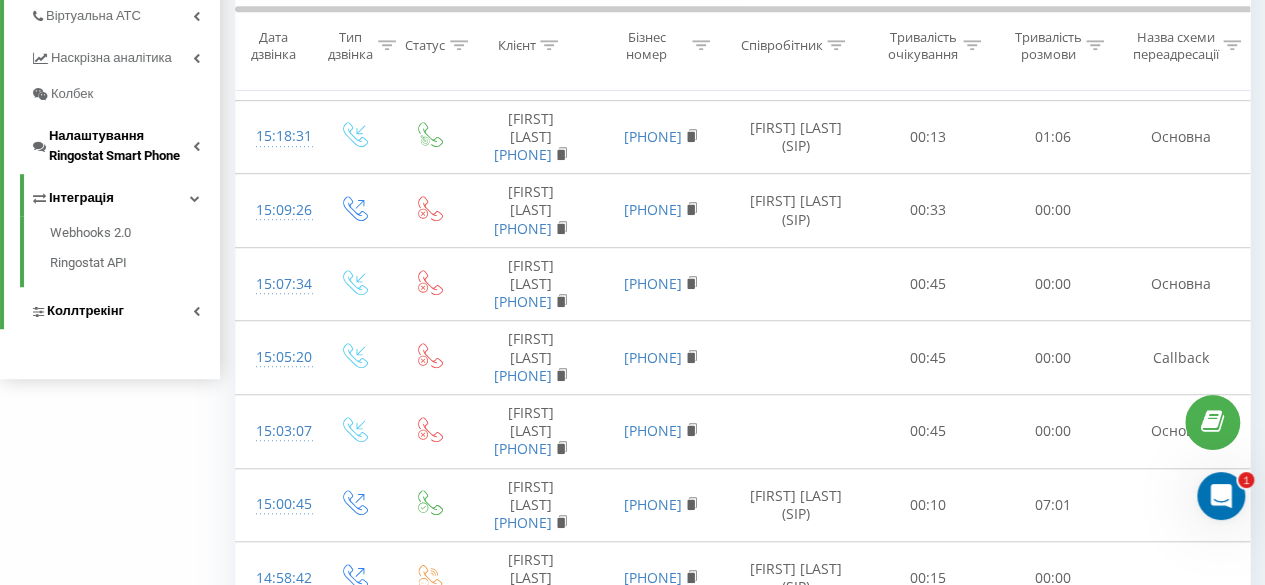 scroll, scrollTop: 489, scrollLeft: 0, axis: vertical 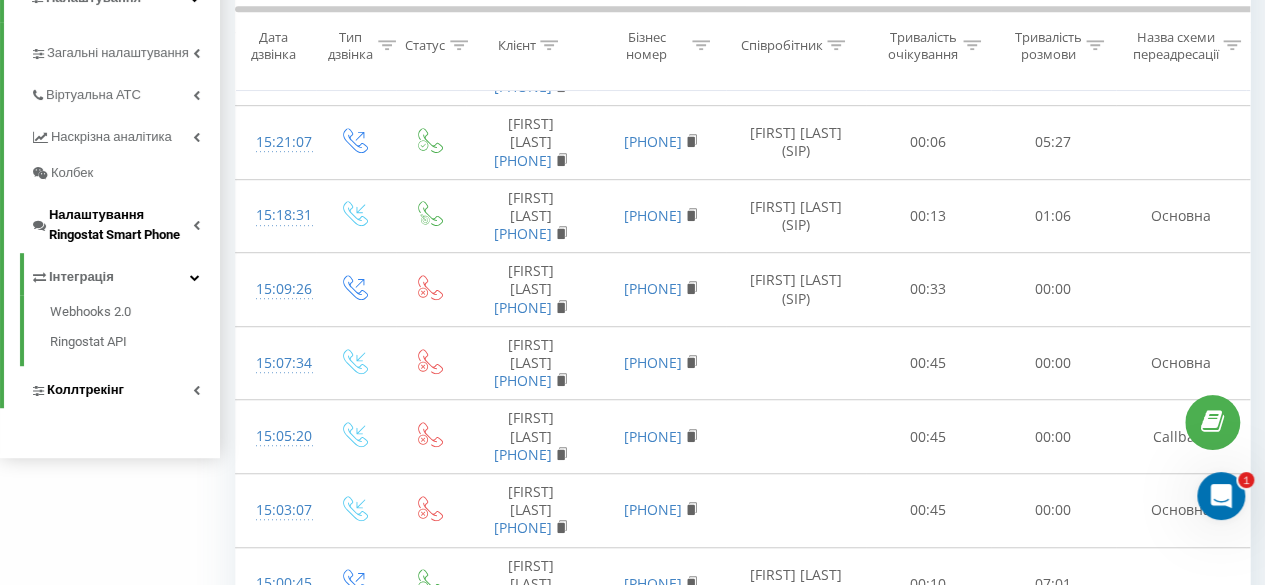 click at bounding box center [196, 225] 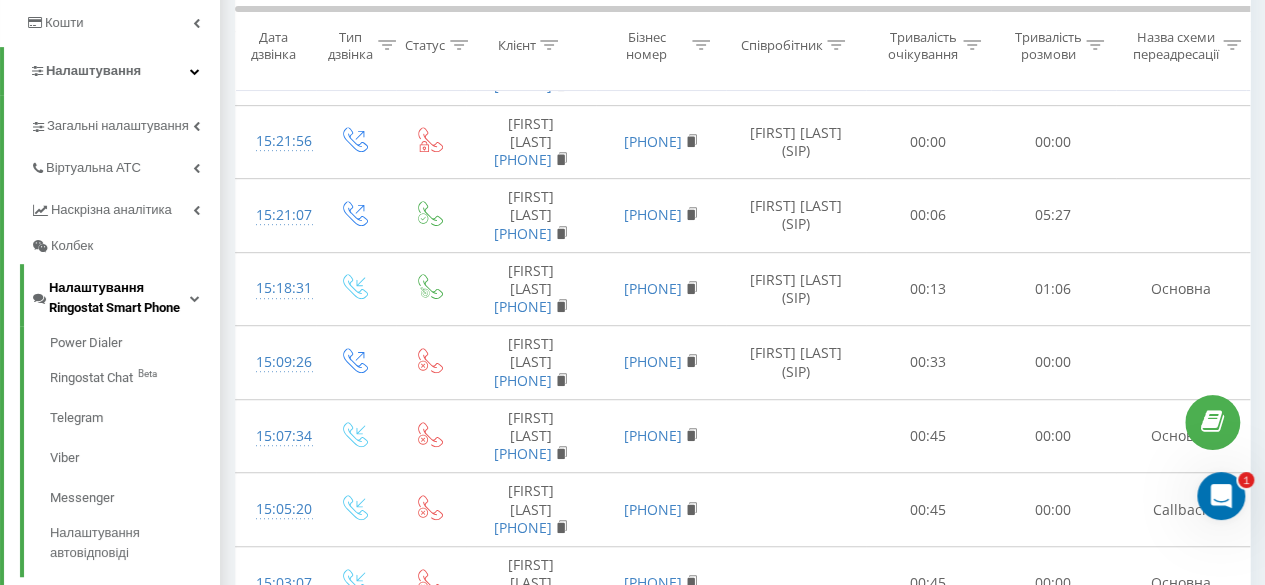 scroll, scrollTop: 415, scrollLeft: 0, axis: vertical 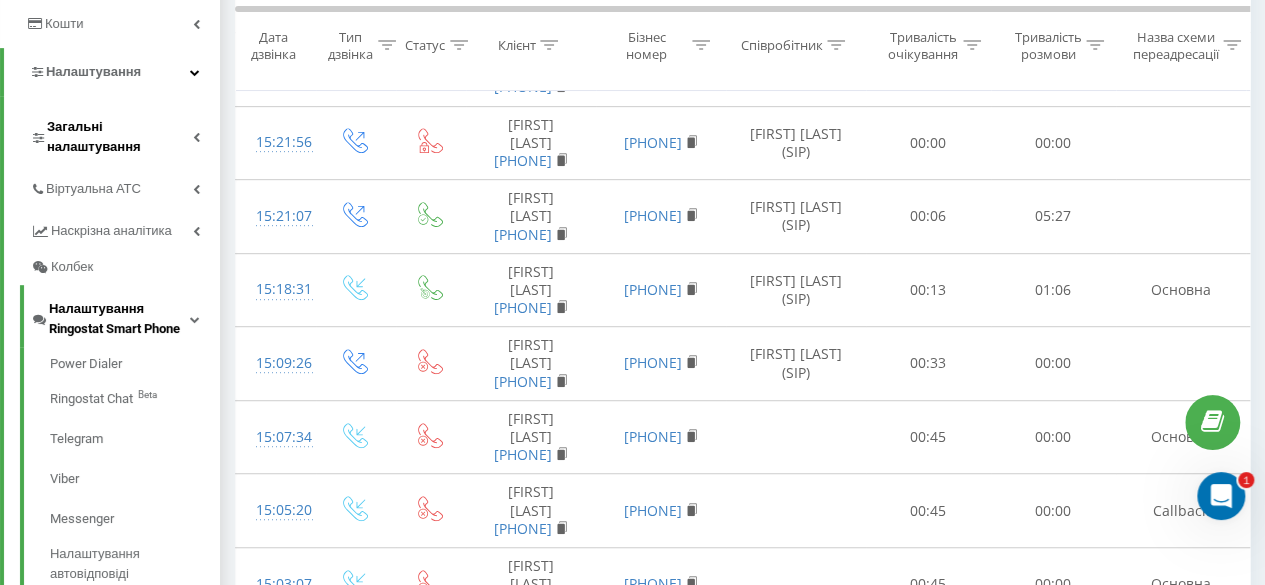 click at bounding box center (196, 137) 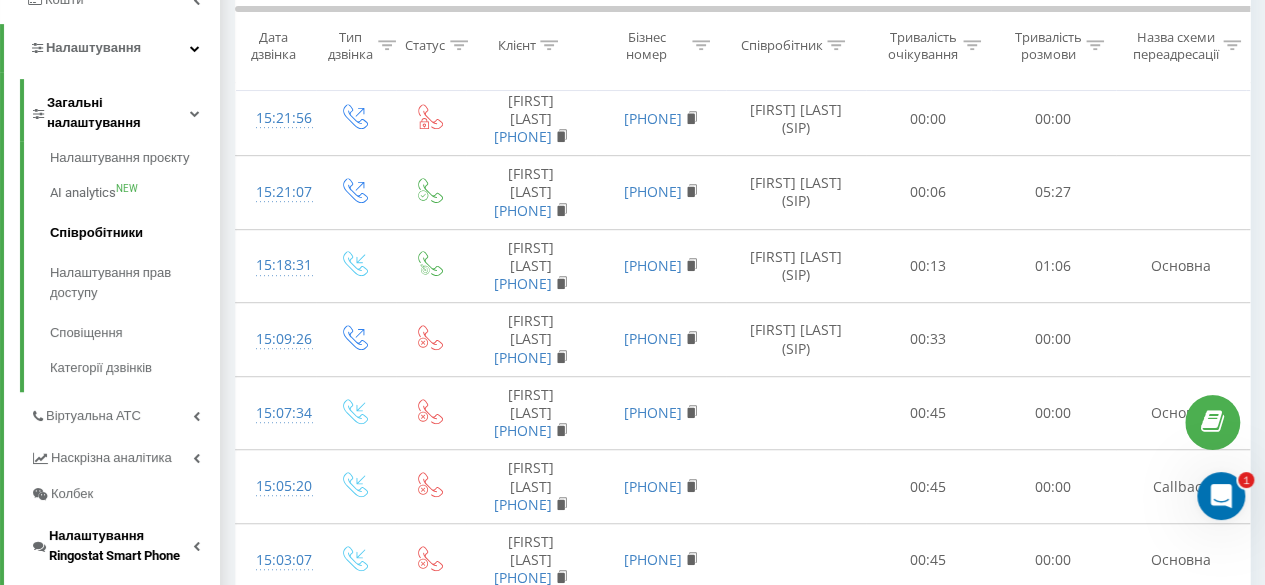 scroll, scrollTop: 440, scrollLeft: 0, axis: vertical 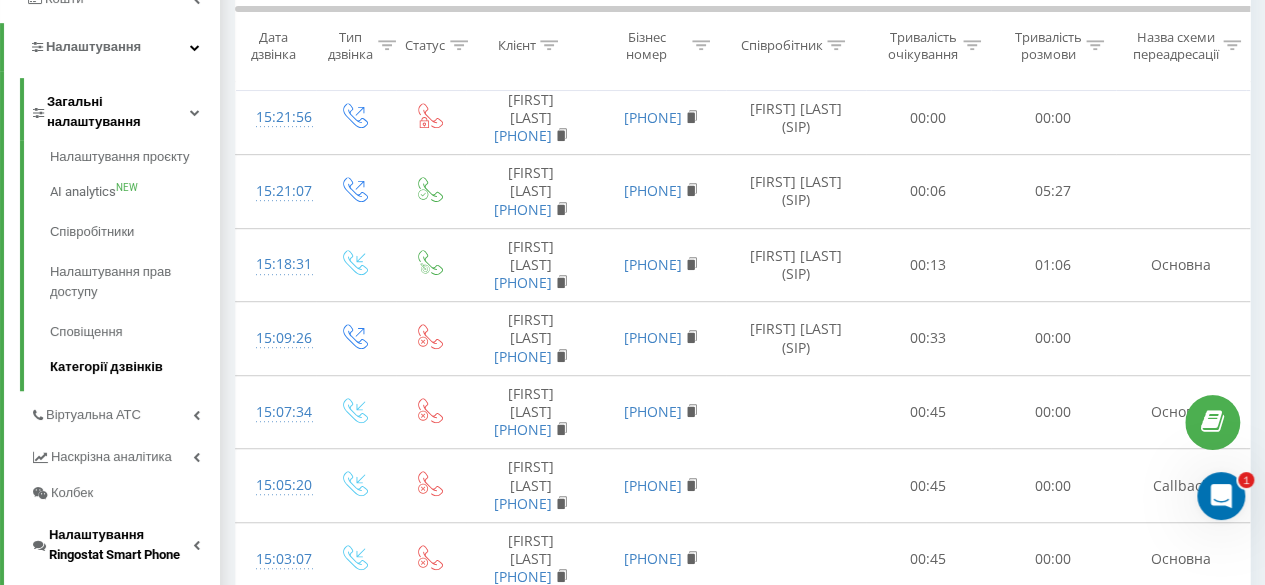 click on "Категорії дзвінків" at bounding box center [135, 364] 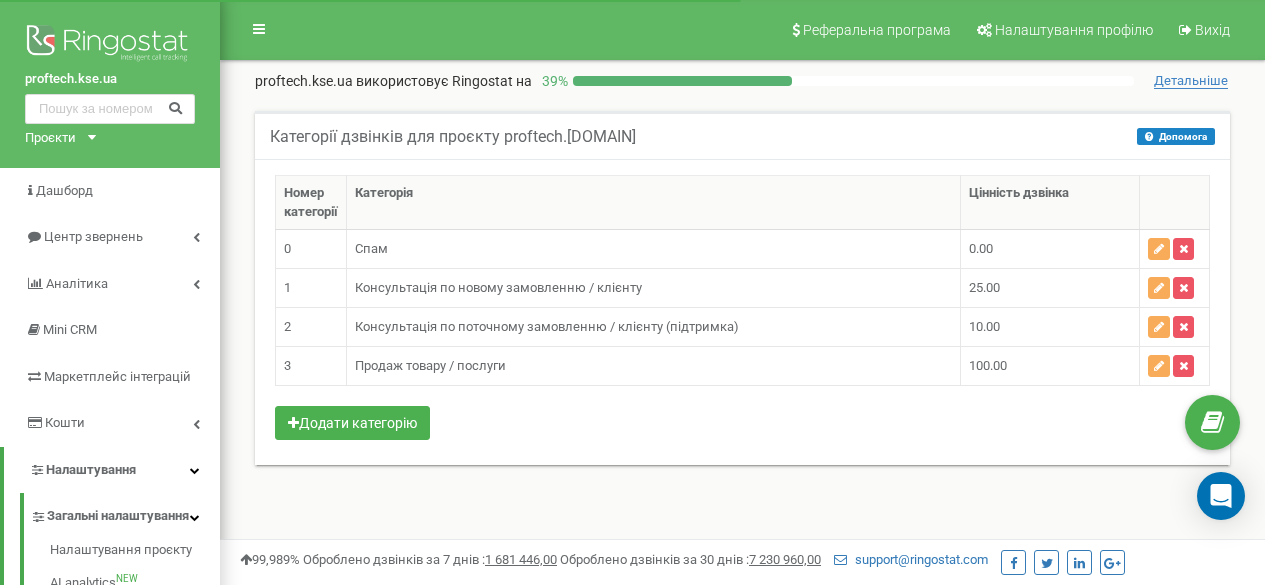 scroll, scrollTop: 316, scrollLeft: 0, axis: vertical 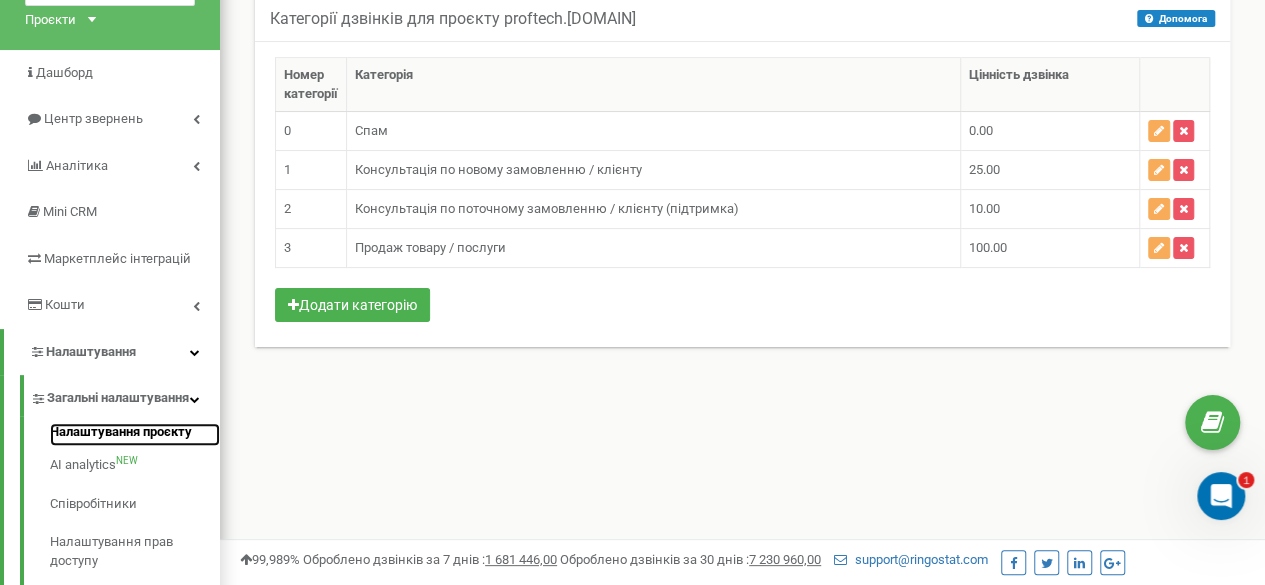 click on "Налаштування проєкту" at bounding box center (135, 435) 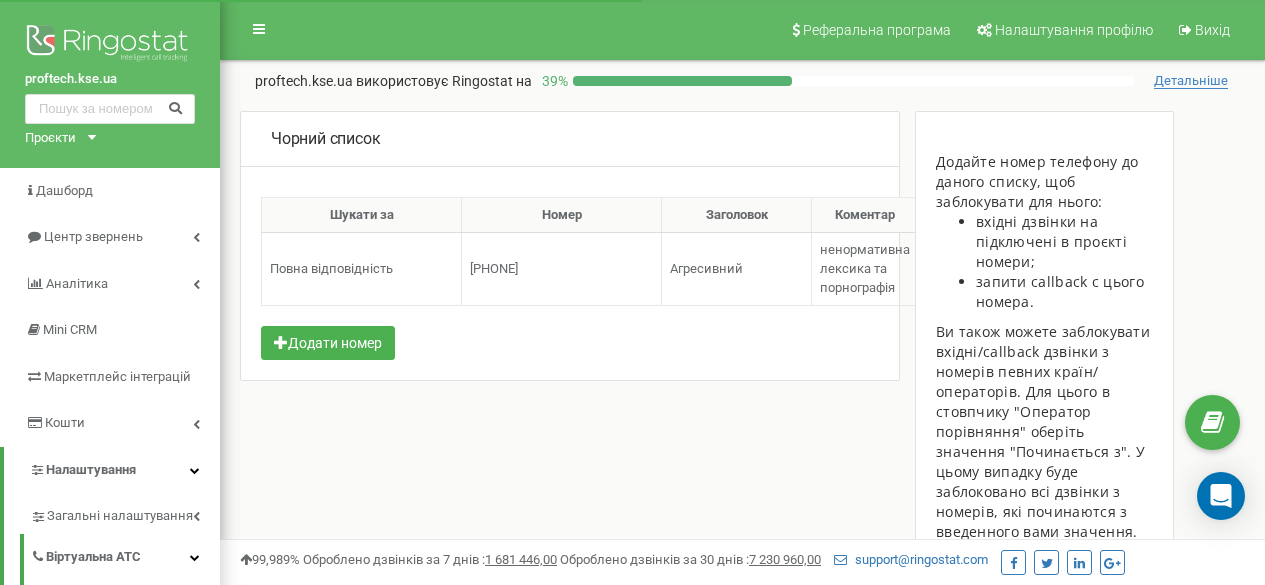 scroll, scrollTop: 0, scrollLeft: 0, axis: both 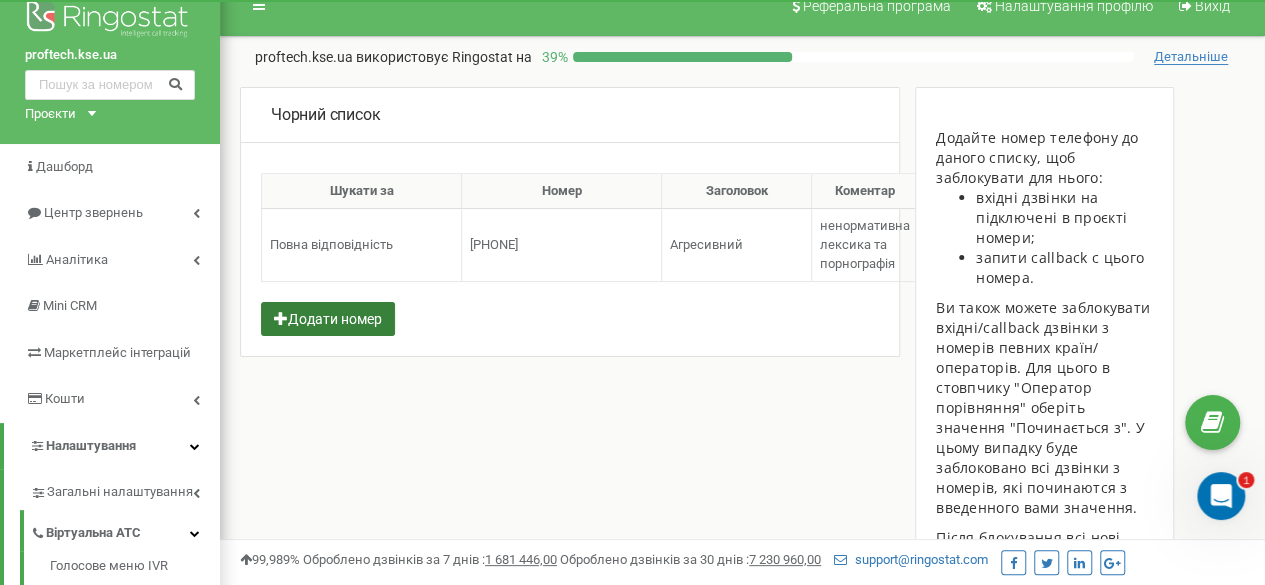 click on "Додати номер" at bounding box center (328, 319) 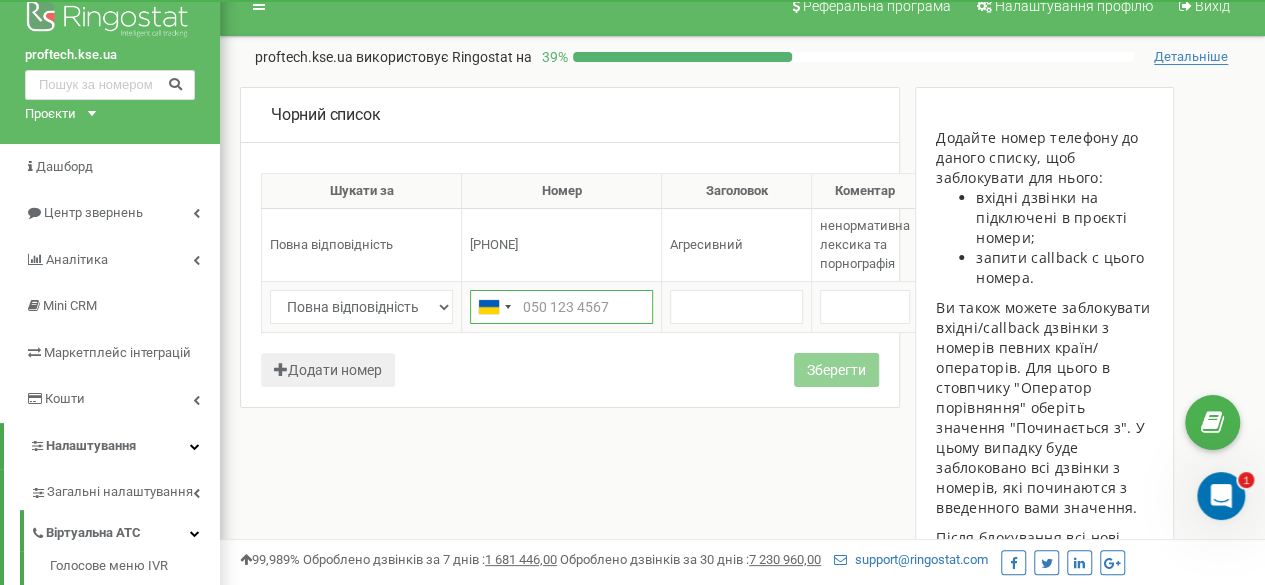click at bounding box center (561, 307) 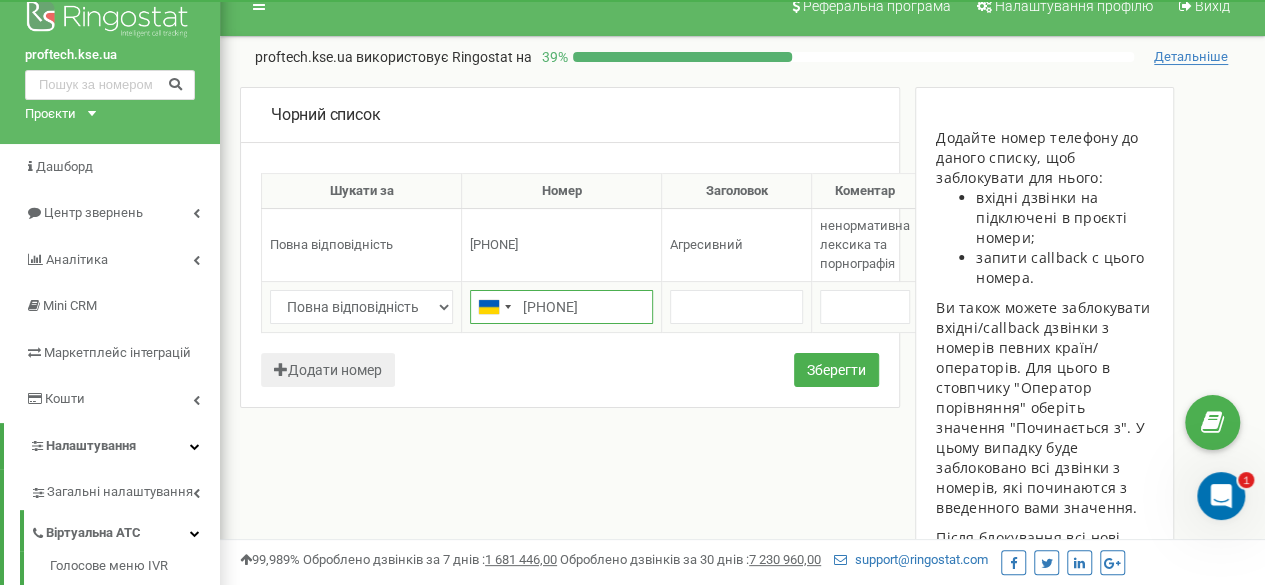 type on "[PHONE]" 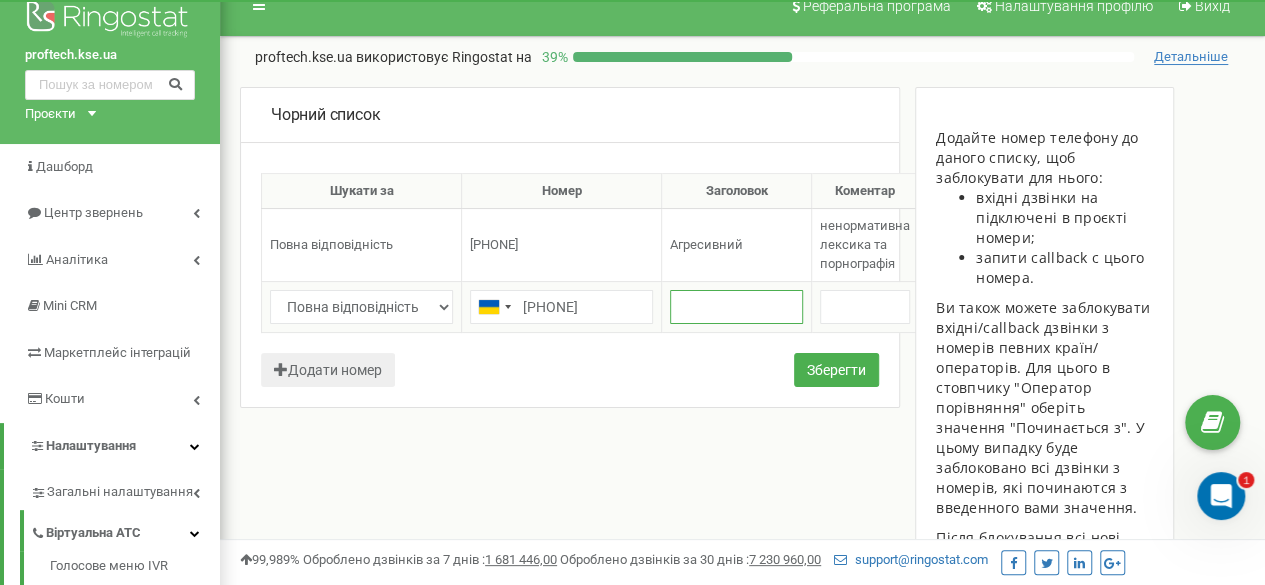 click at bounding box center (736, 307) 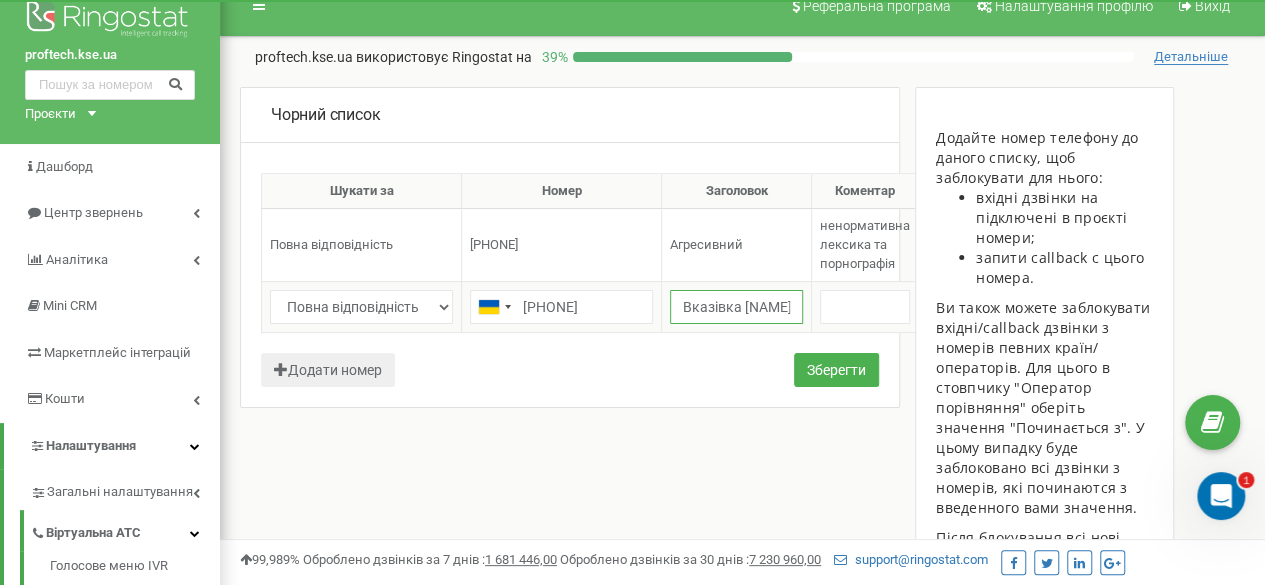 drag, startPoint x: 782, startPoint y: 305, endPoint x: 671, endPoint y: 303, distance: 111.01801 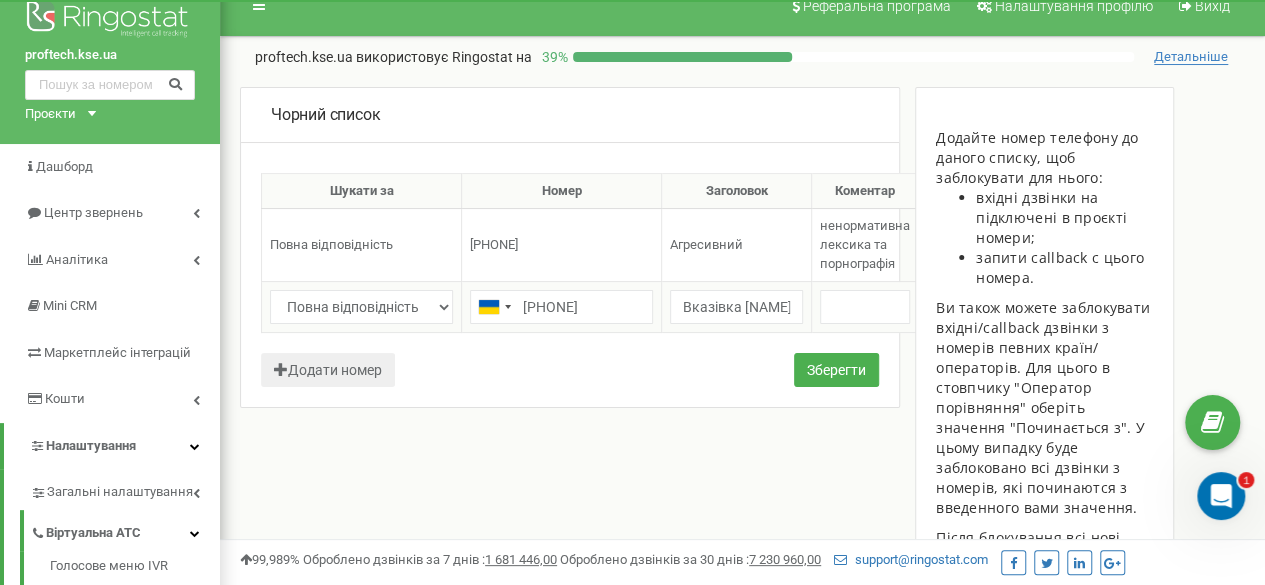 click at bounding box center [865, 307] 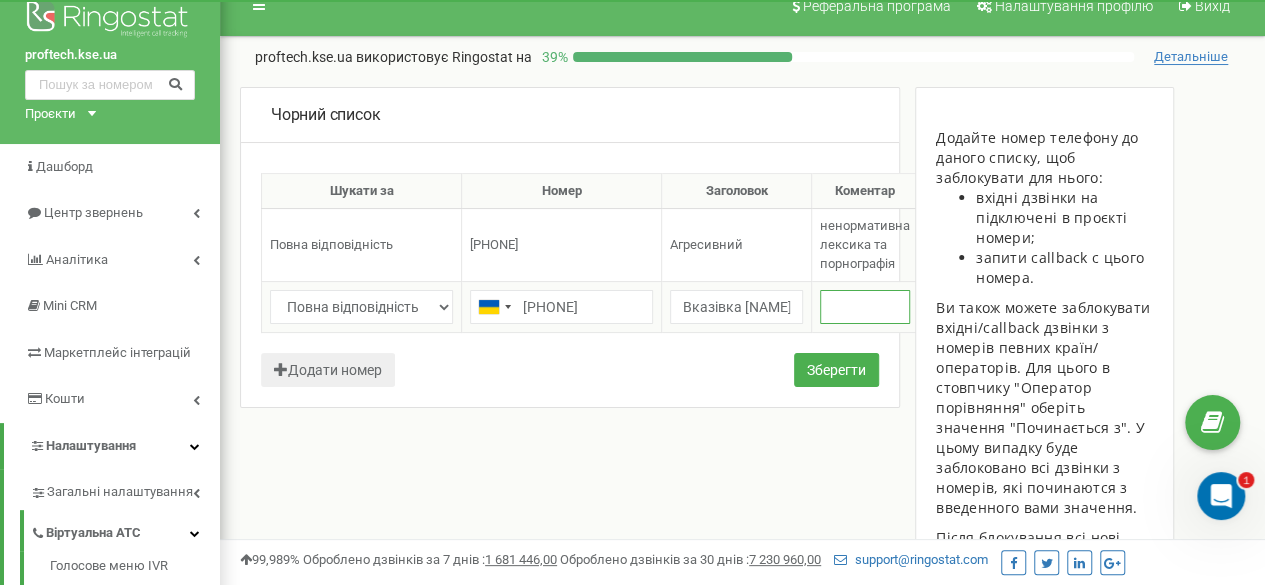 click at bounding box center [865, 307] 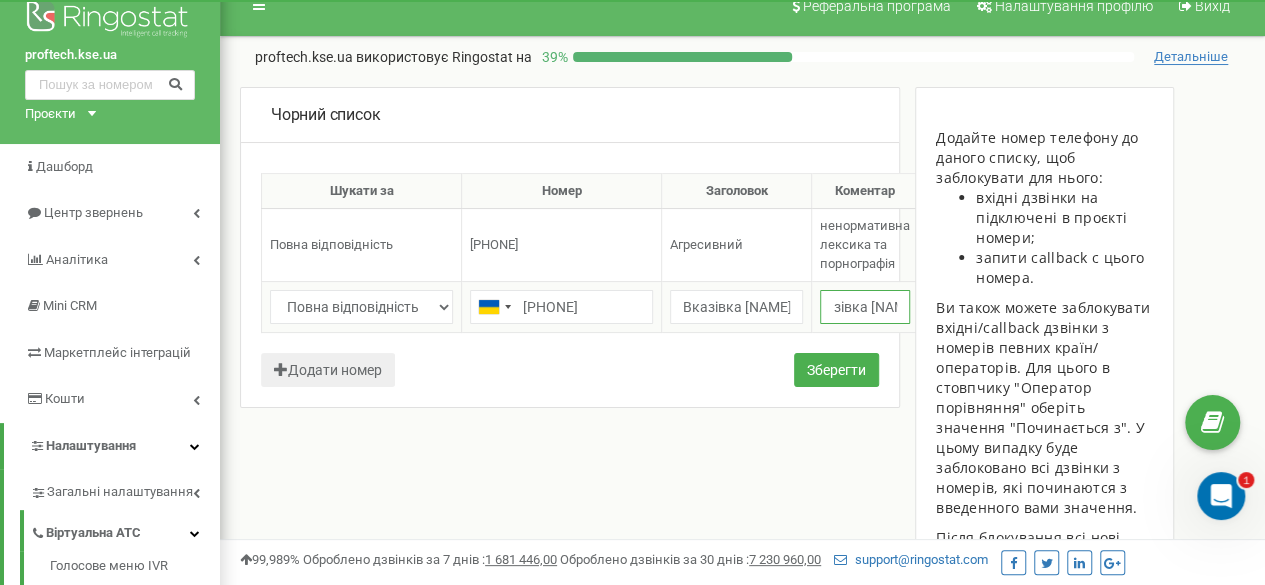 scroll, scrollTop: 0, scrollLeft: 0, axis: both 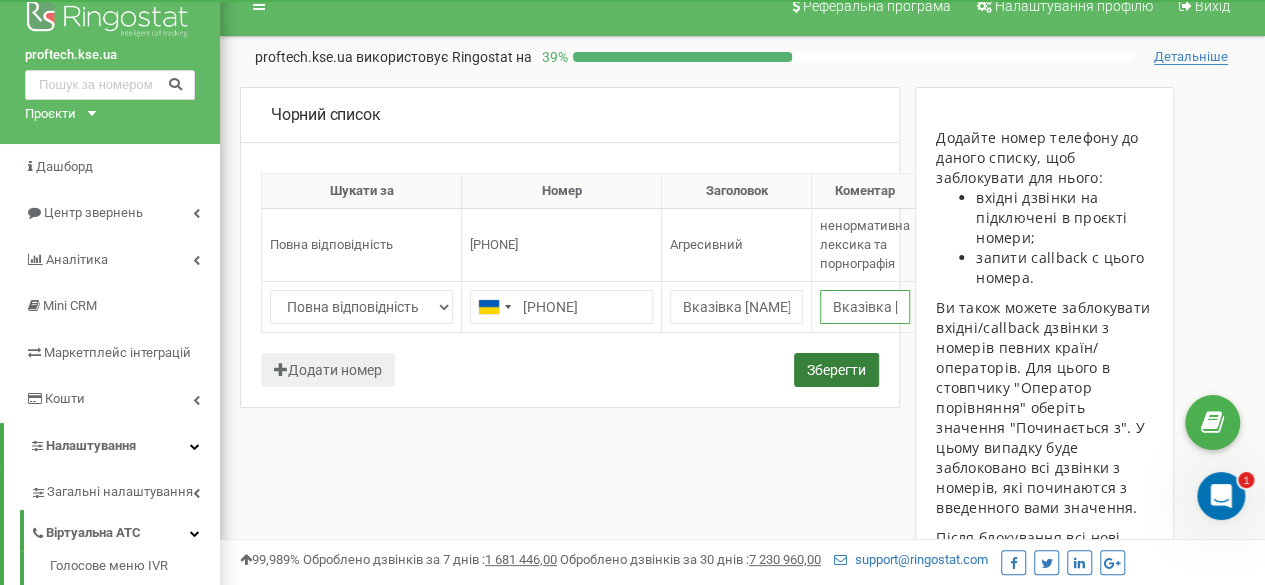 type on "Вказівка [NAME]" 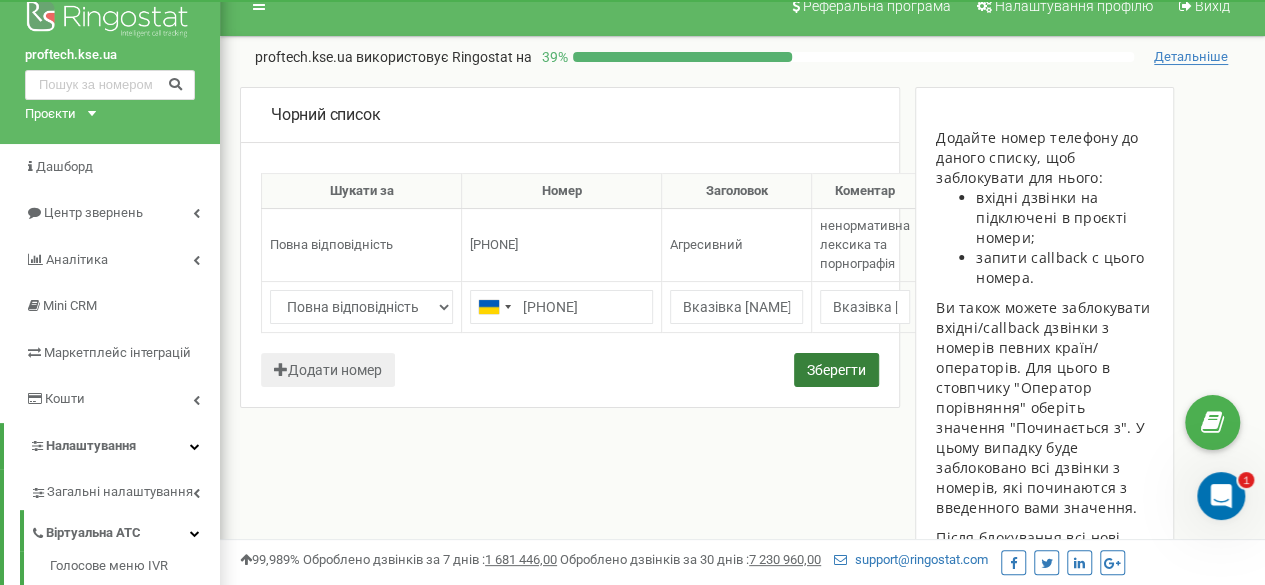 click on "Зберегти" at bounding box center [836, 370] 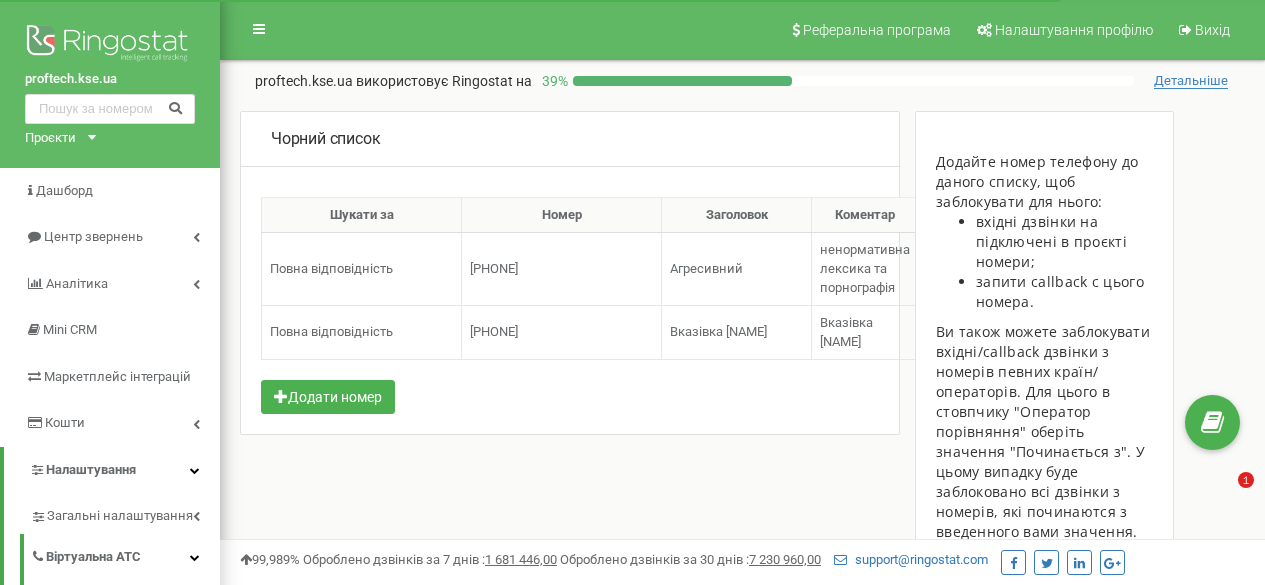 scroll, scrollTop: 0, scrollLeft: 0, axis: both 